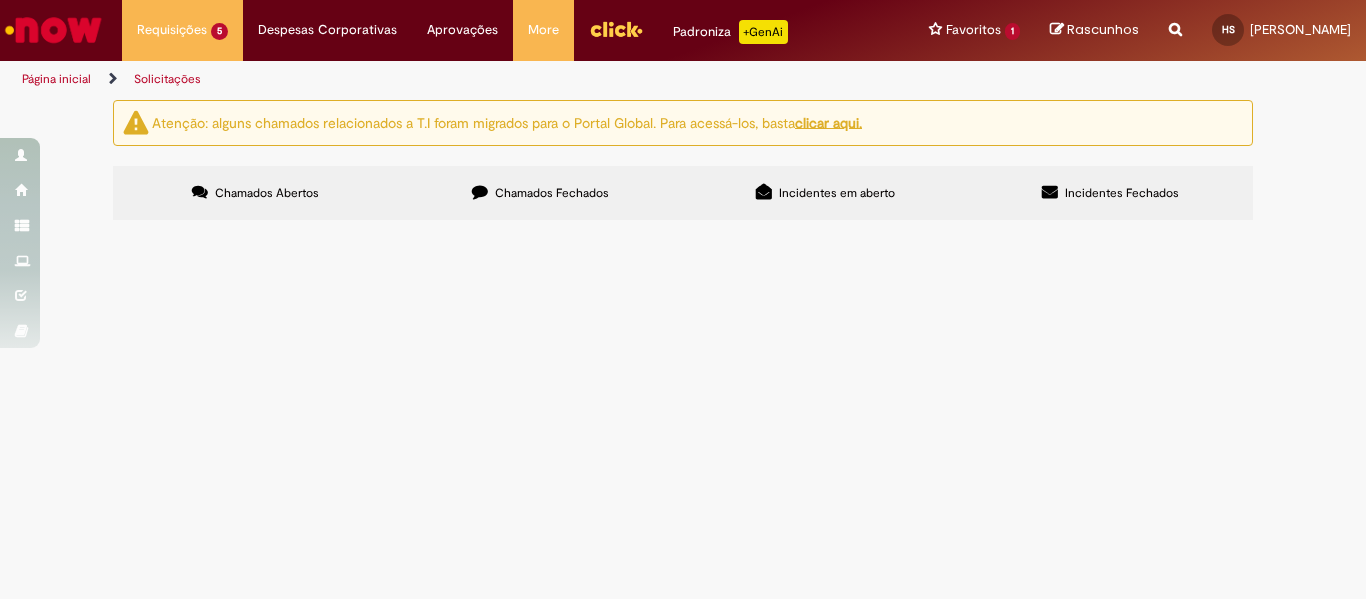scroll, scrollTop: 0, scrollLeft: 0, axis: both 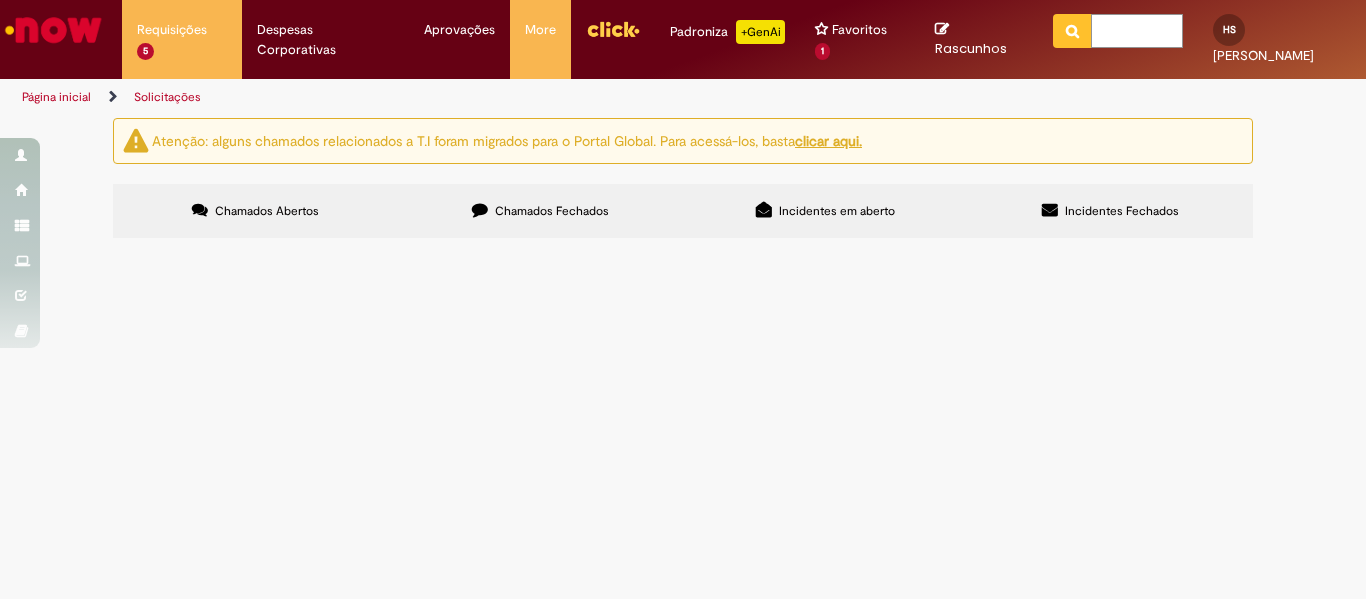 click at bounding box center (1137, 31) 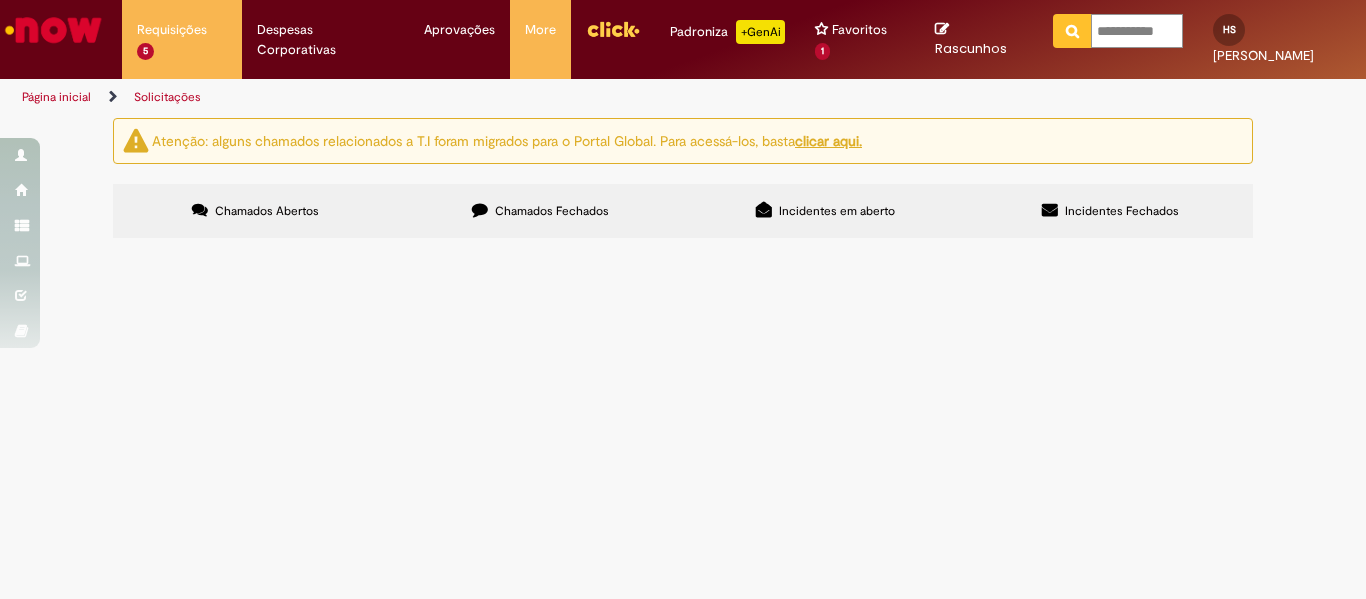type on "**********" 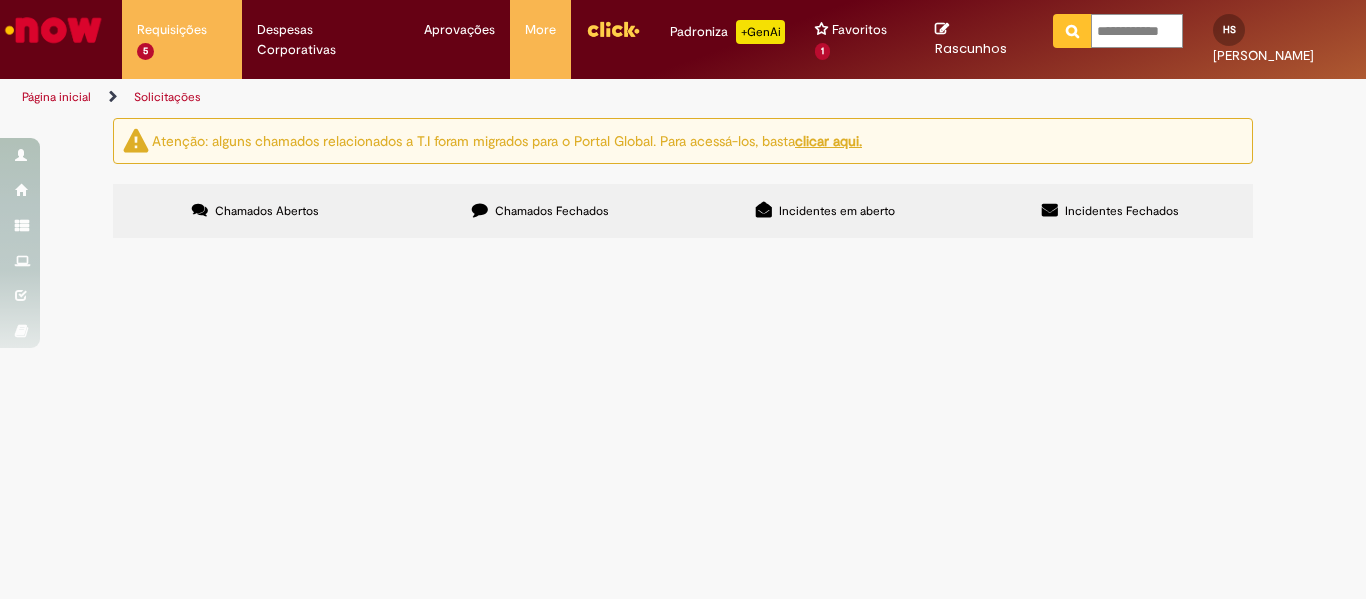 click at bounding box center (1072, 31) 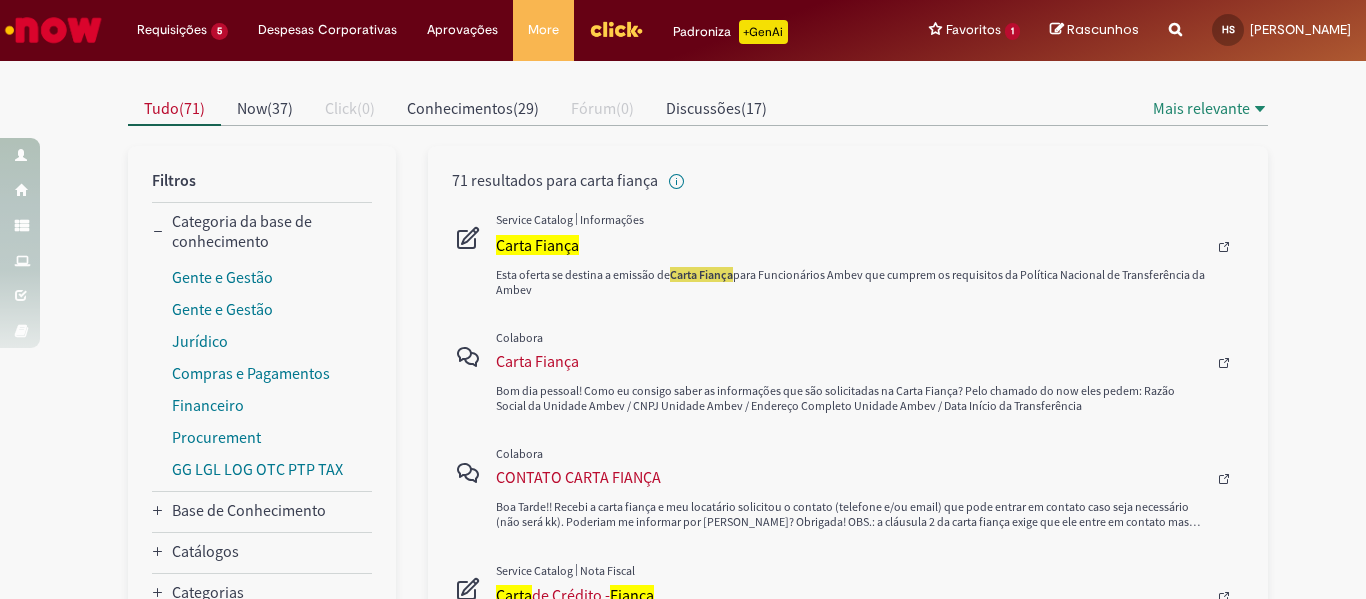 scroll, scrollTop: 161, scrollLeft: 0, axis: vertical 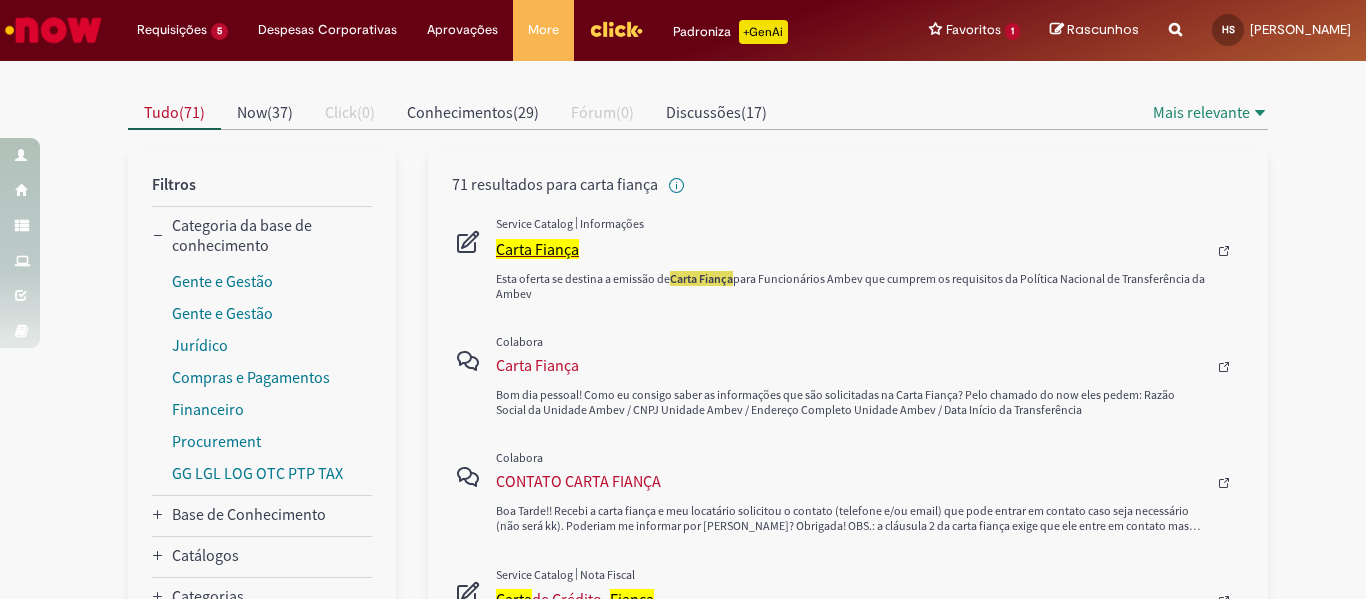 click on "Carta Fiança" at bounding box center (537, 249) 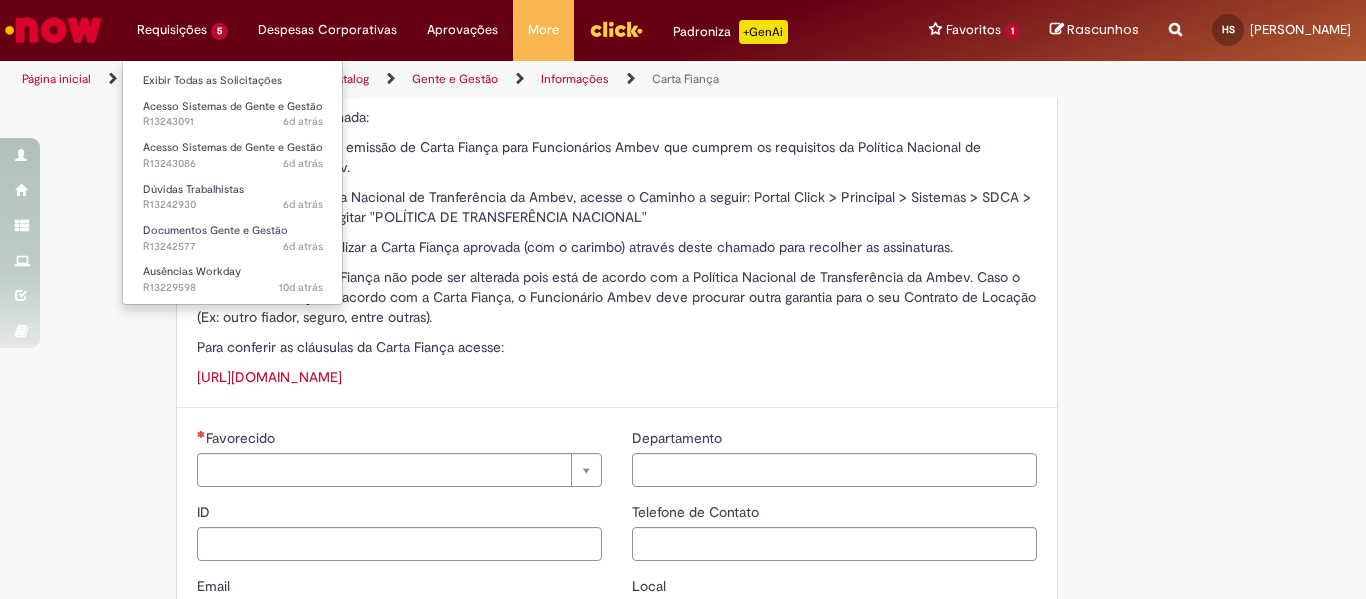 type on "********" 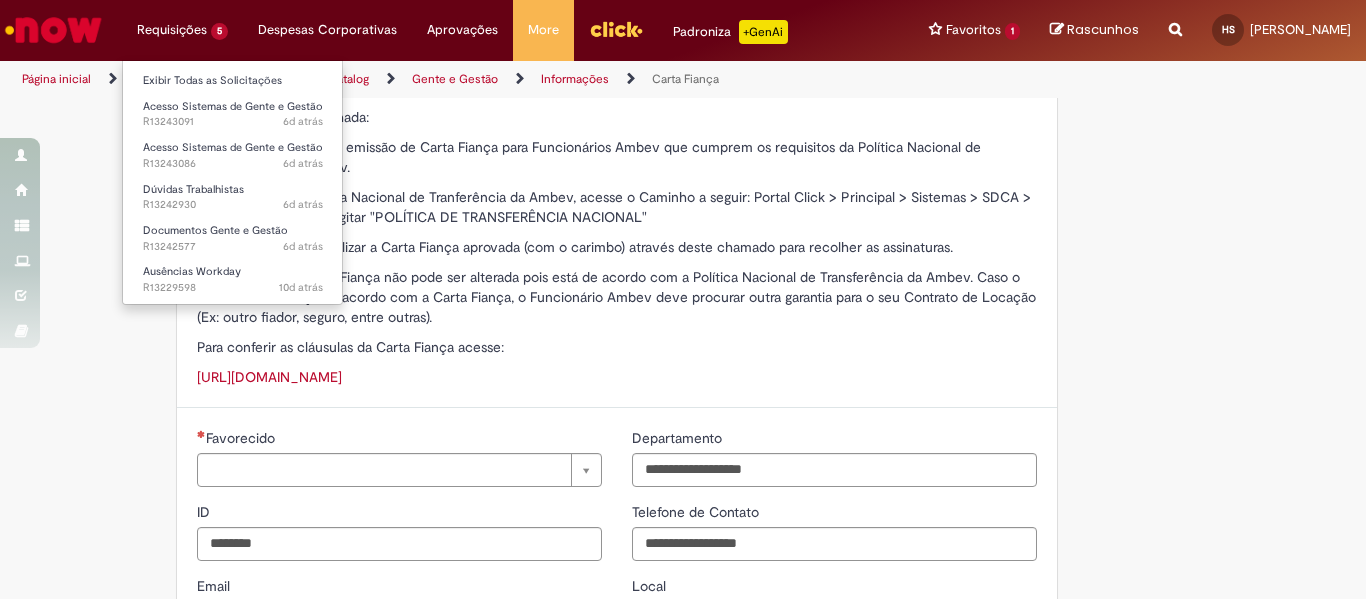 type on "**********" 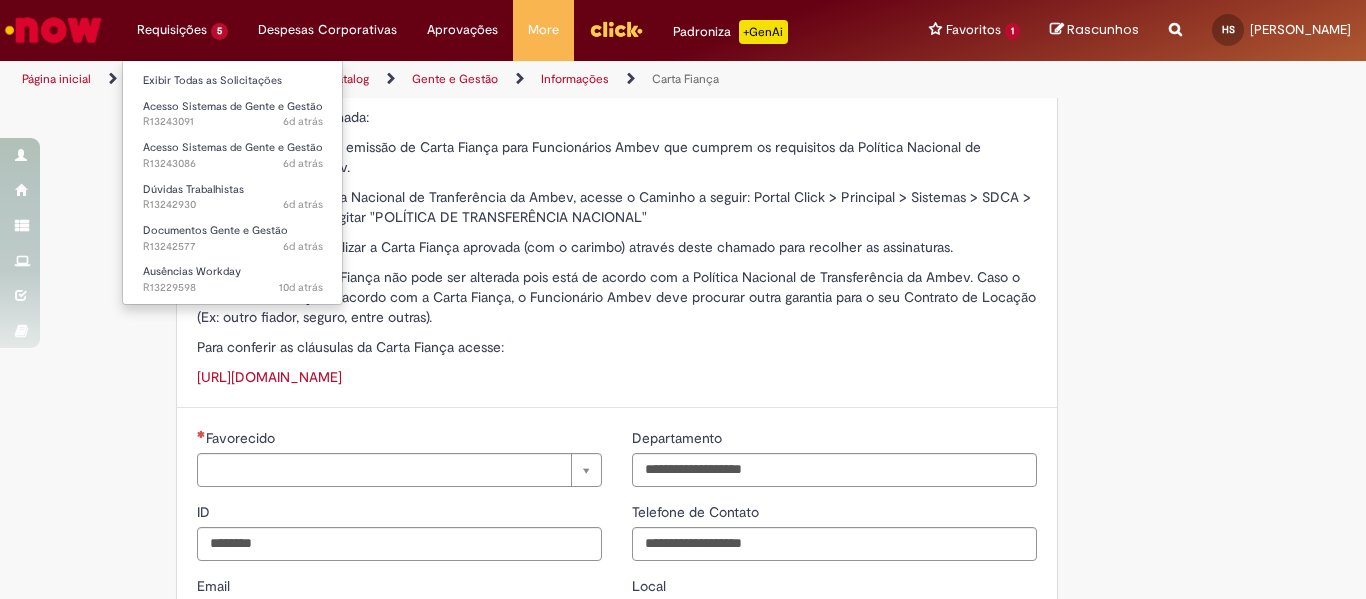 type on "**********" 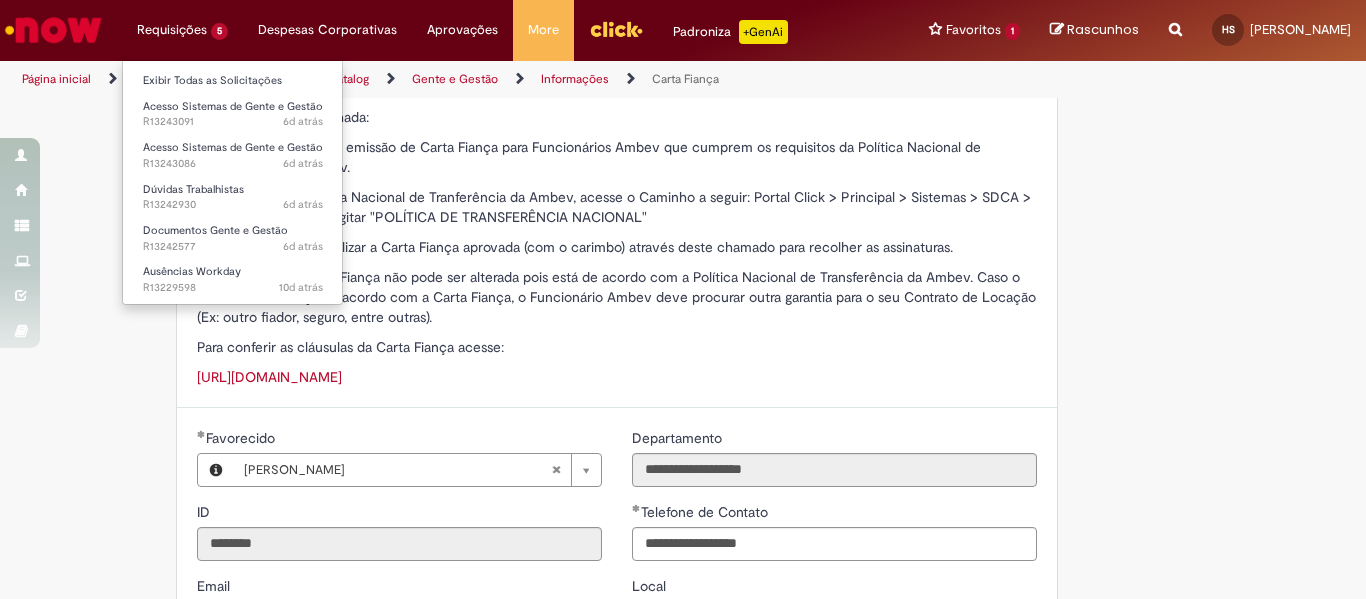 type on "**********" 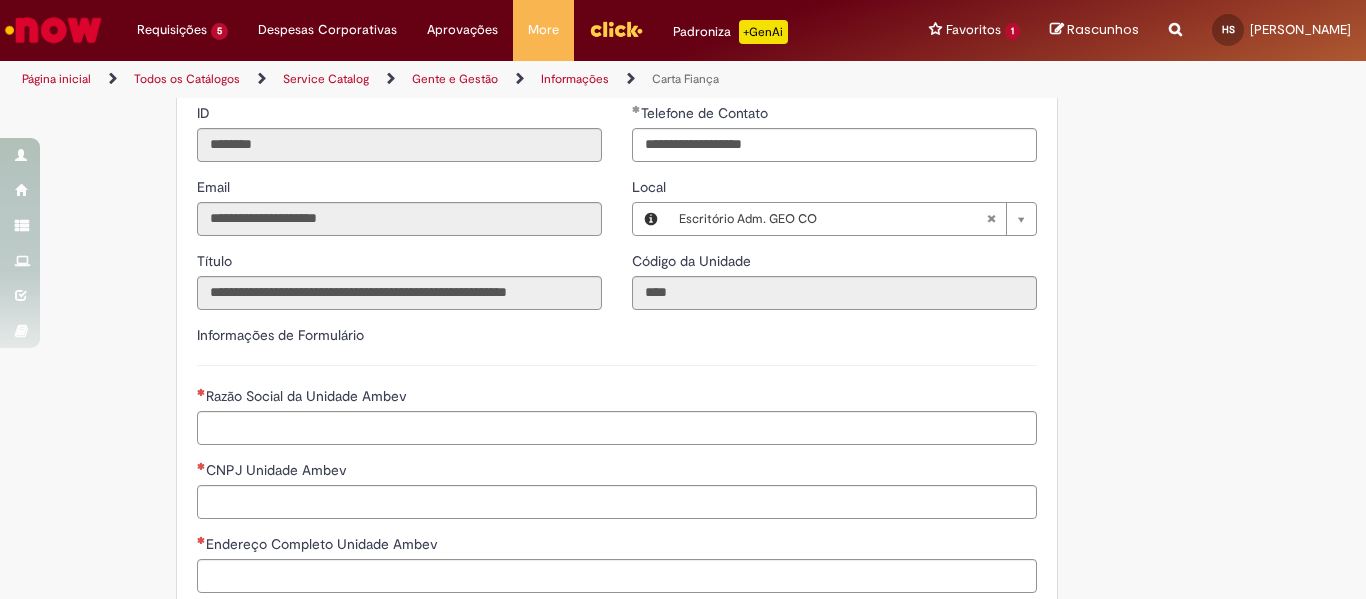 scroll, scrollTop: 708, scrollLeft: 0, axis: vertical 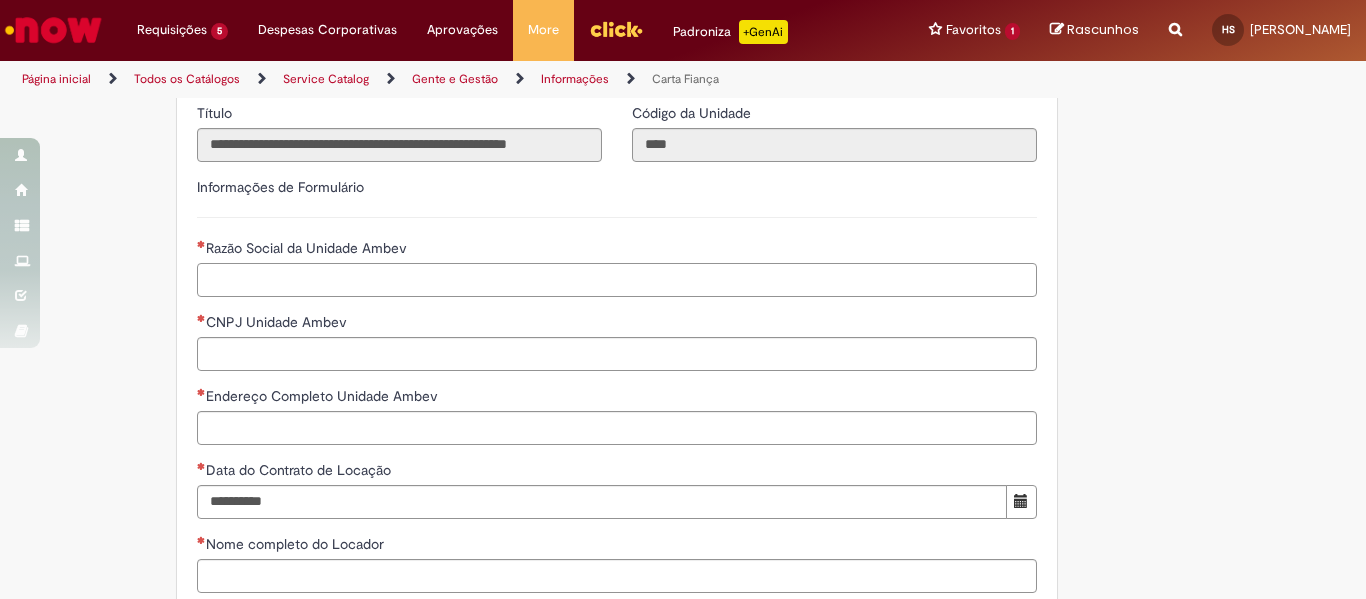 click on "Razão Social da Unidade Ambev" at bounding box center (617, 280) 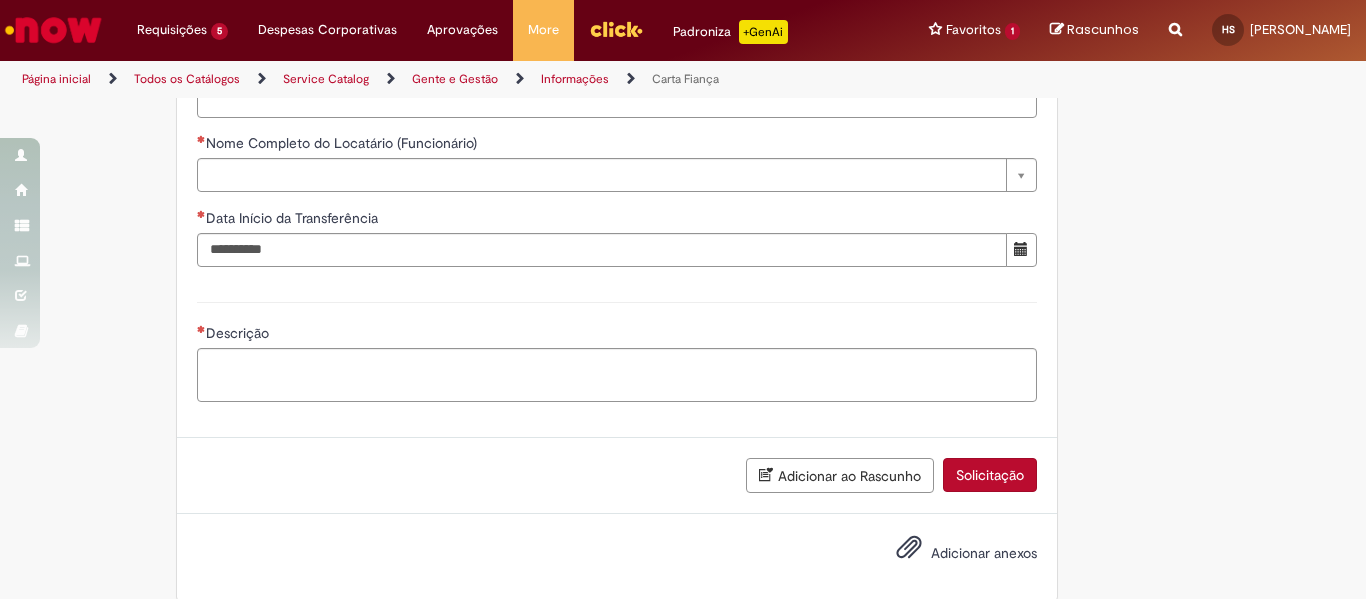 scroll, scrollTop: 1184, scrollLeft: 0, axis: vertical 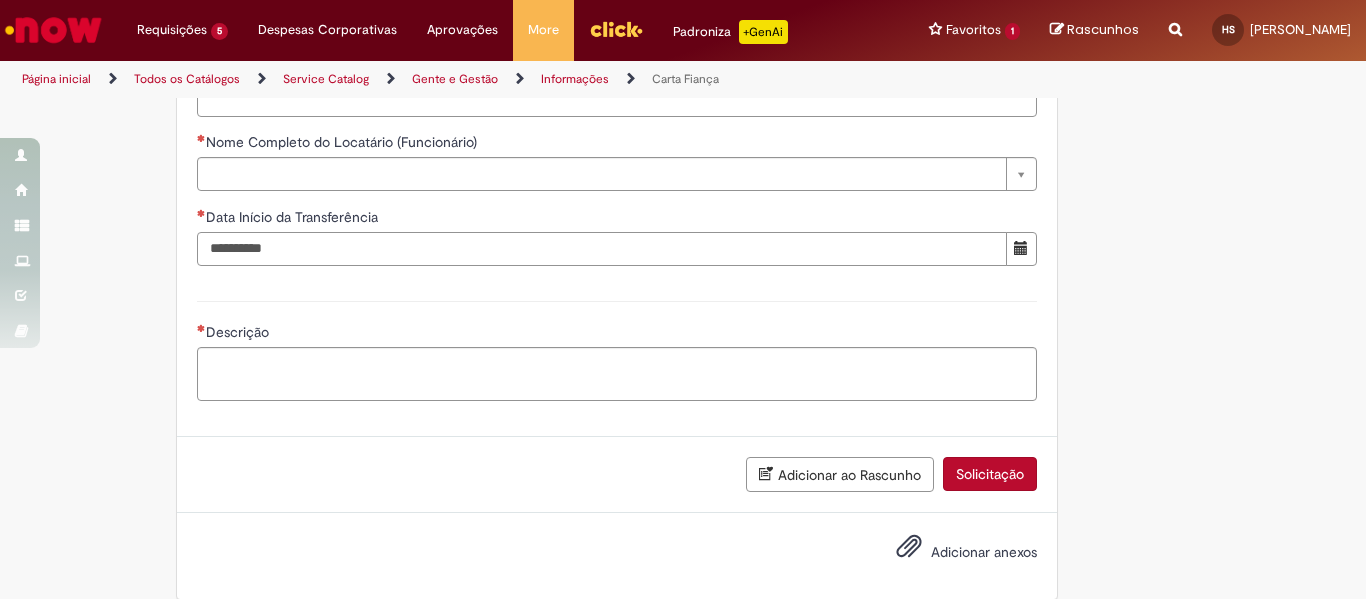 click on "Data Início da Transferência" at bounding box center [602, 249] 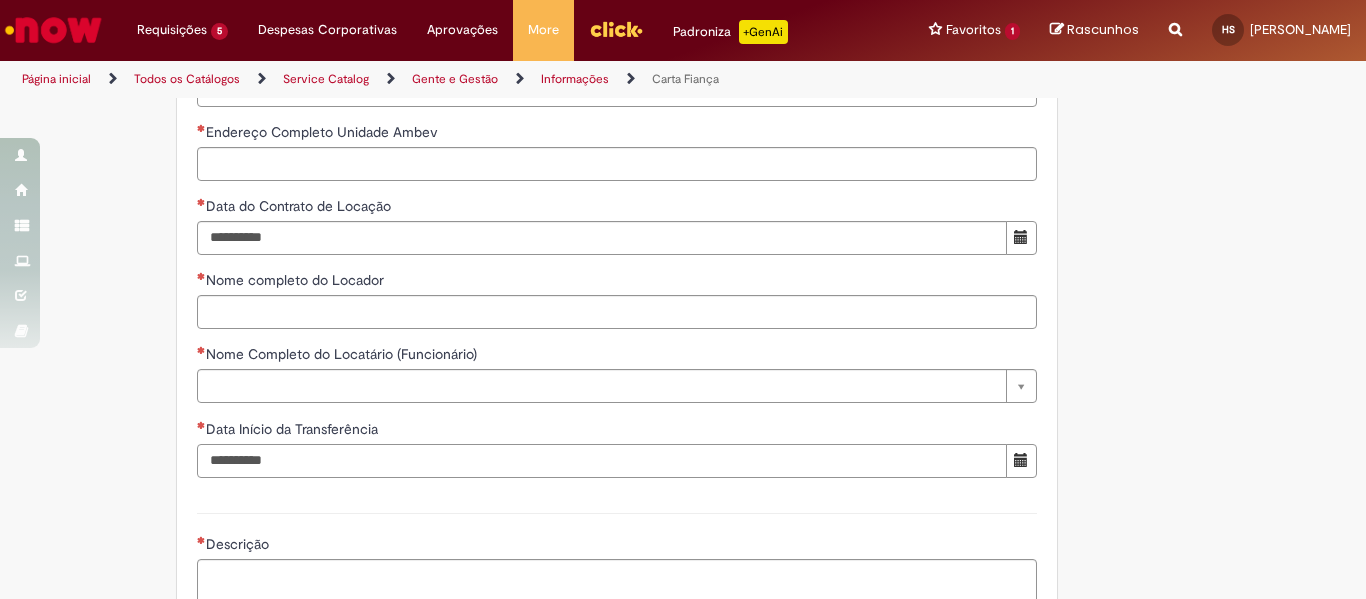 scroll, scrollTop: 937, scrollLeft: 0, axis: vertical 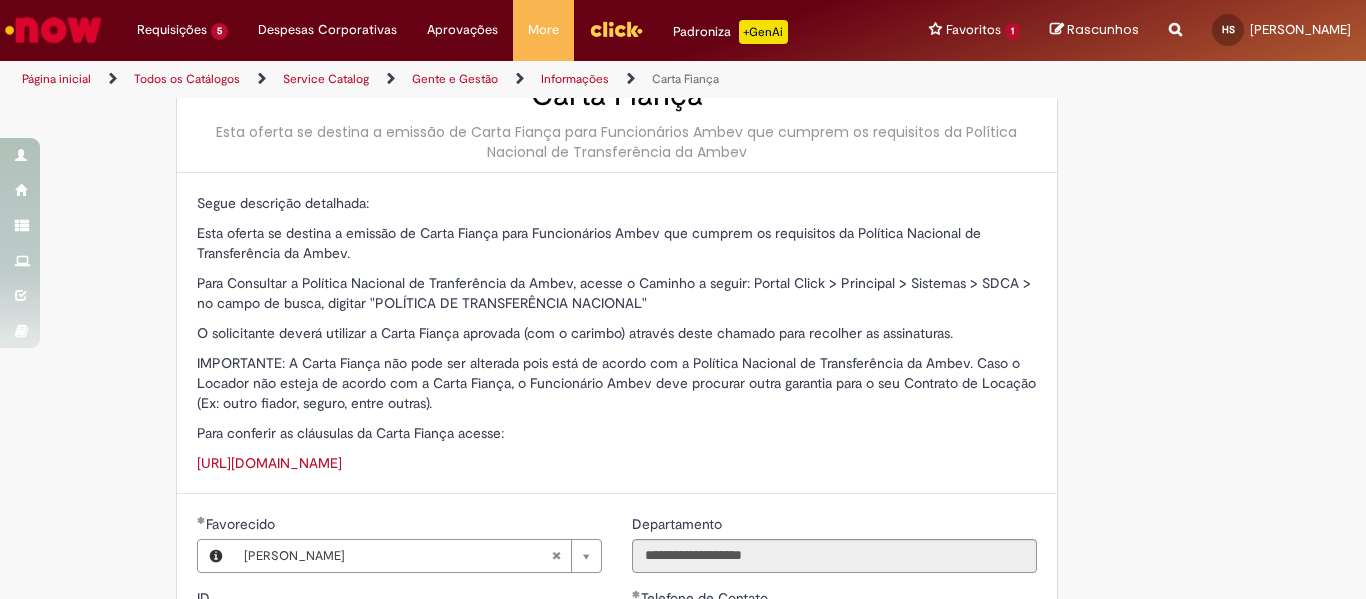 click at bounding box center [1175, 18] 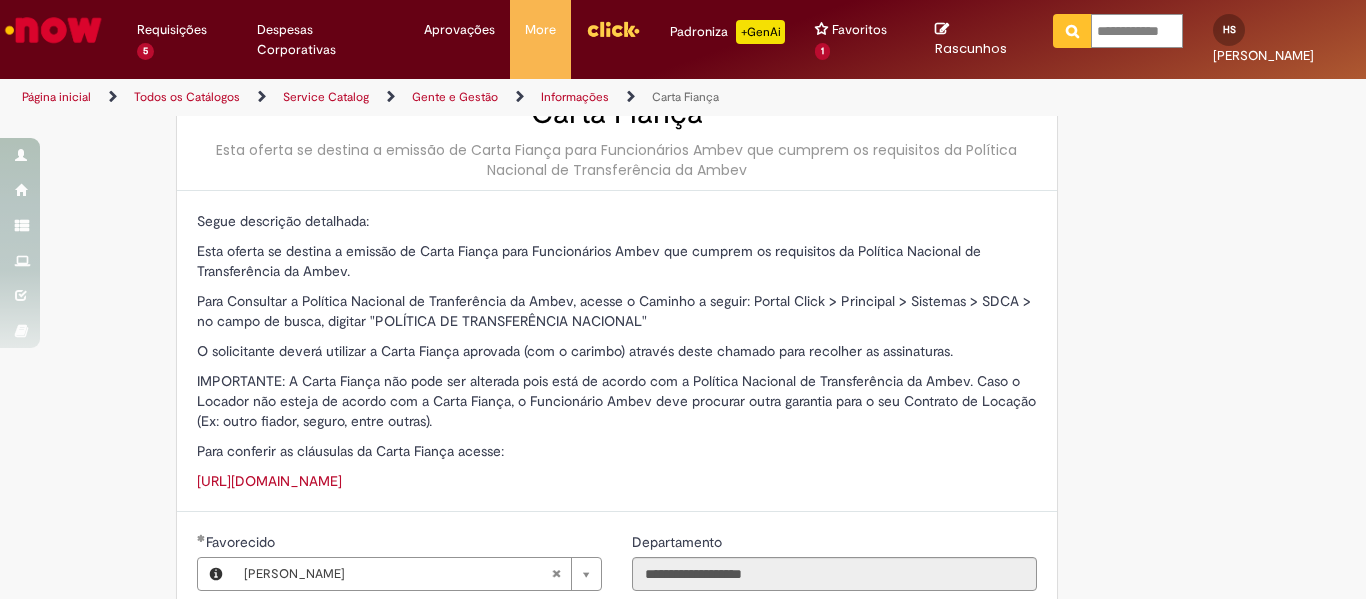 click on "**********" at bounding box center (1137, 31) 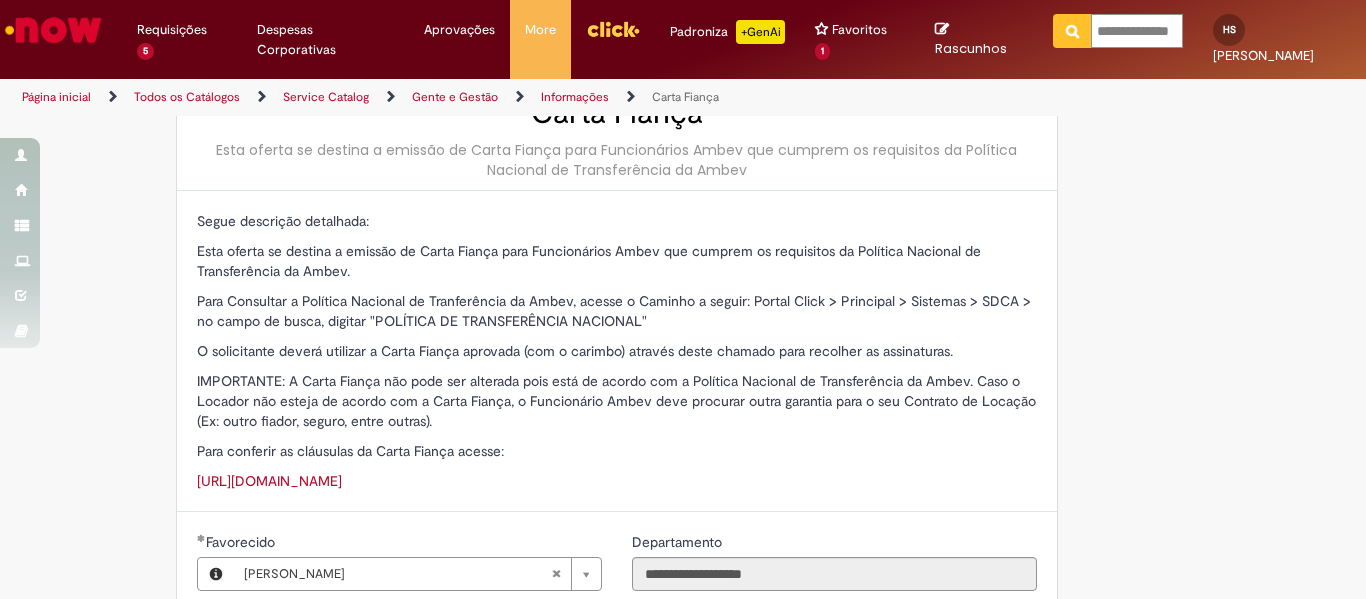 type on "**********" 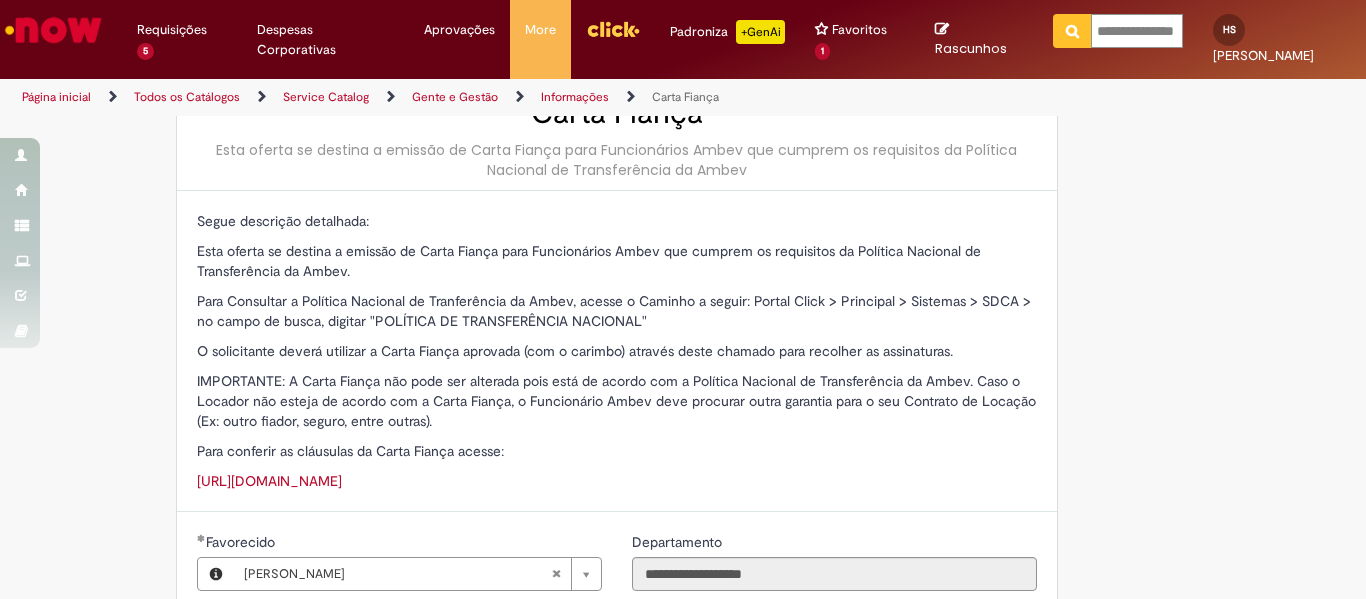 scroll, scrollTop: 0, scrollLeft: 21, axis: horizontal 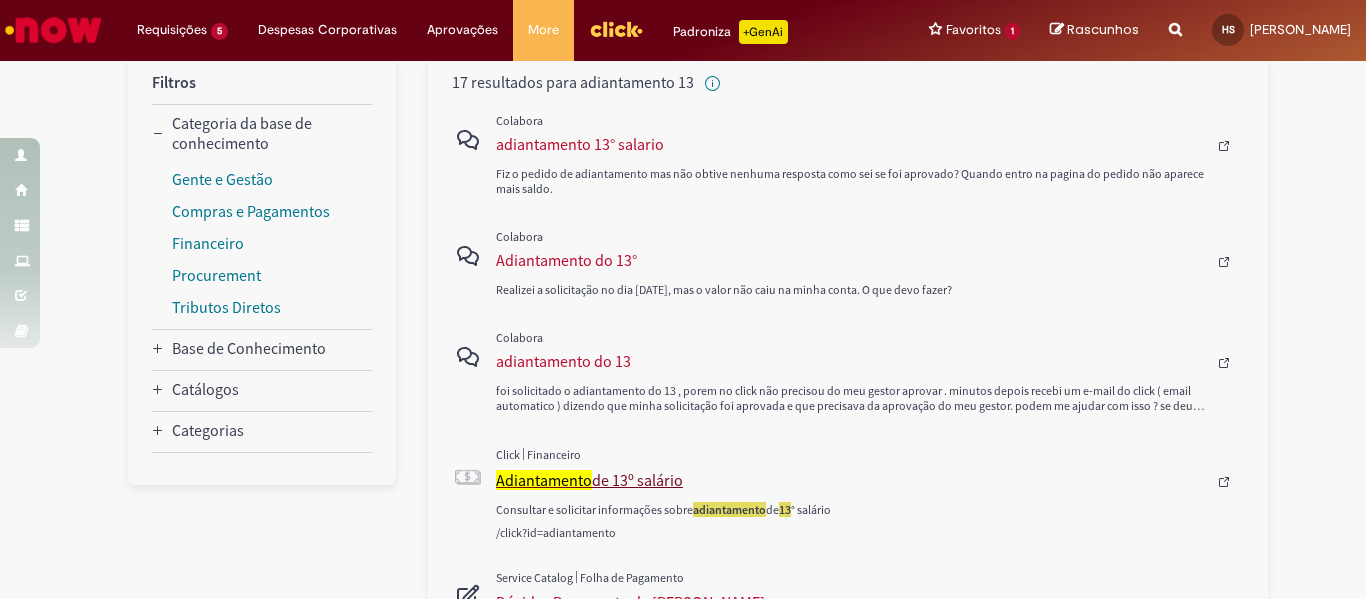 click on "Adiantamento  de 13º salário" at bounding box center [851, 480] 